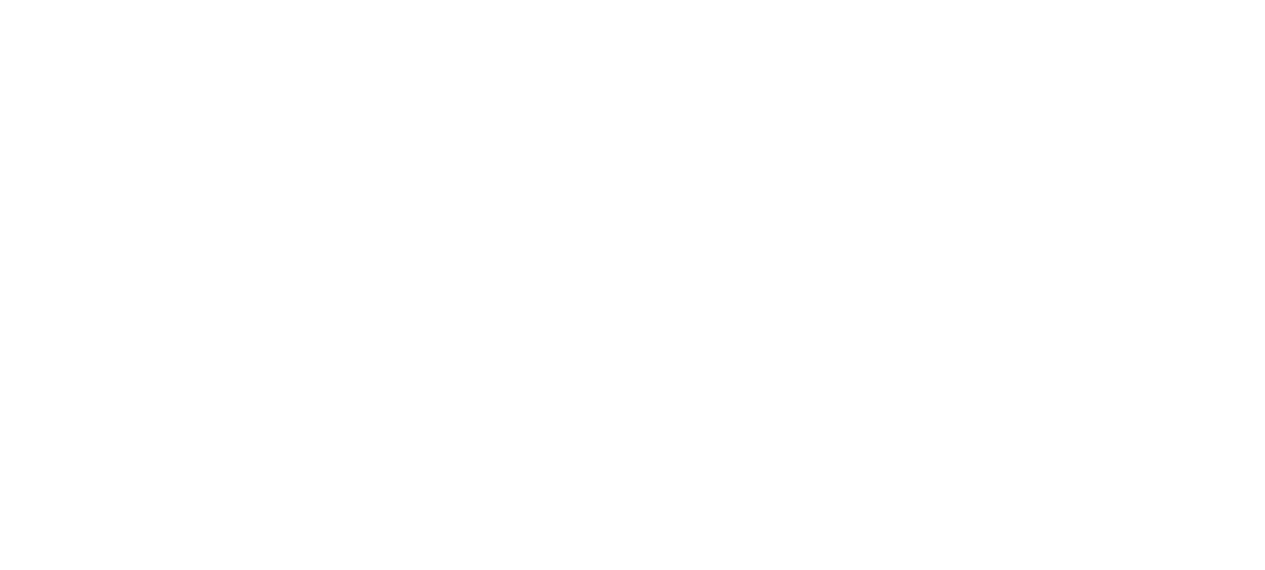 scroll, scrollTop: 0, scrollLeft: 0, axis: both 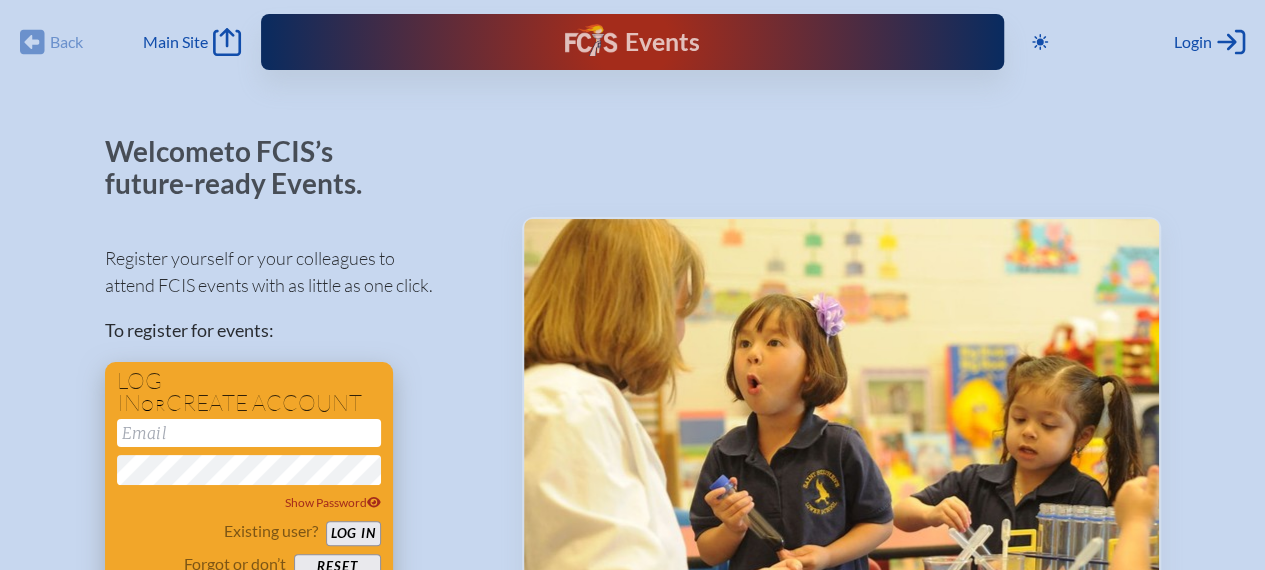 click at bounding box center (249, 433) 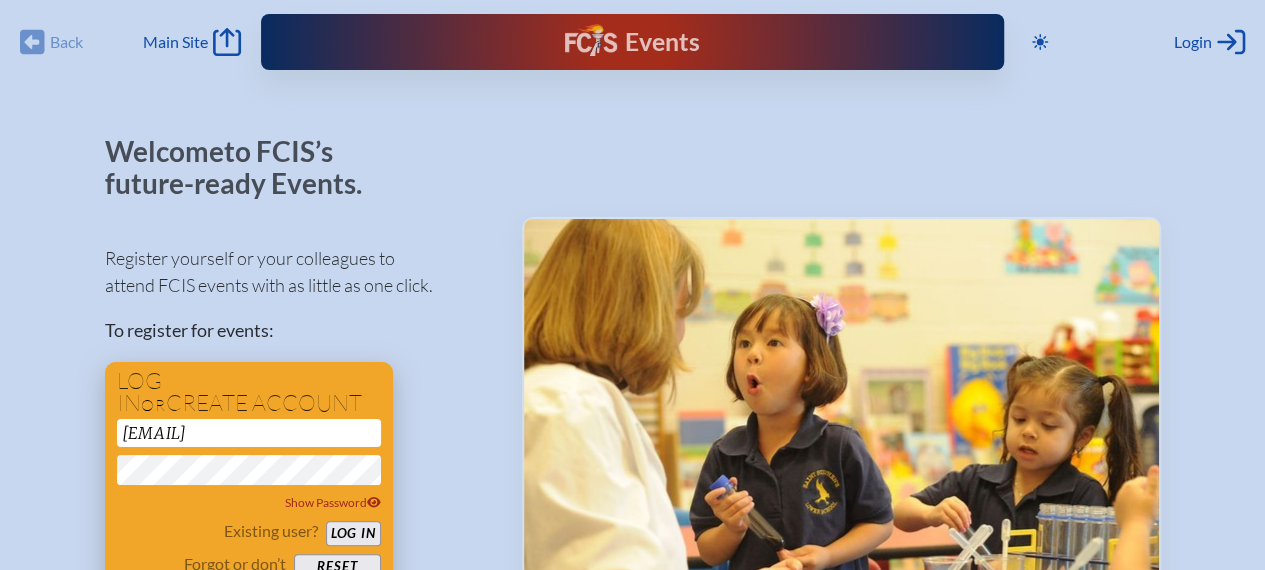 click on "Log in" at bounding box center [353, 533] 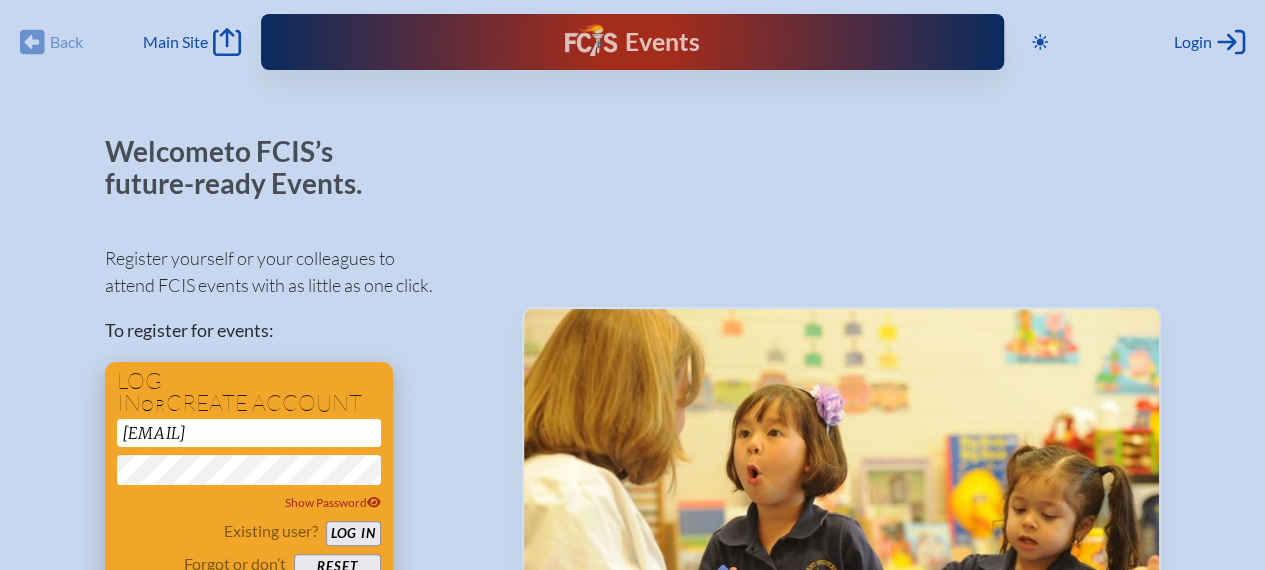 click on "Log in" at bounding box center (353, 533) 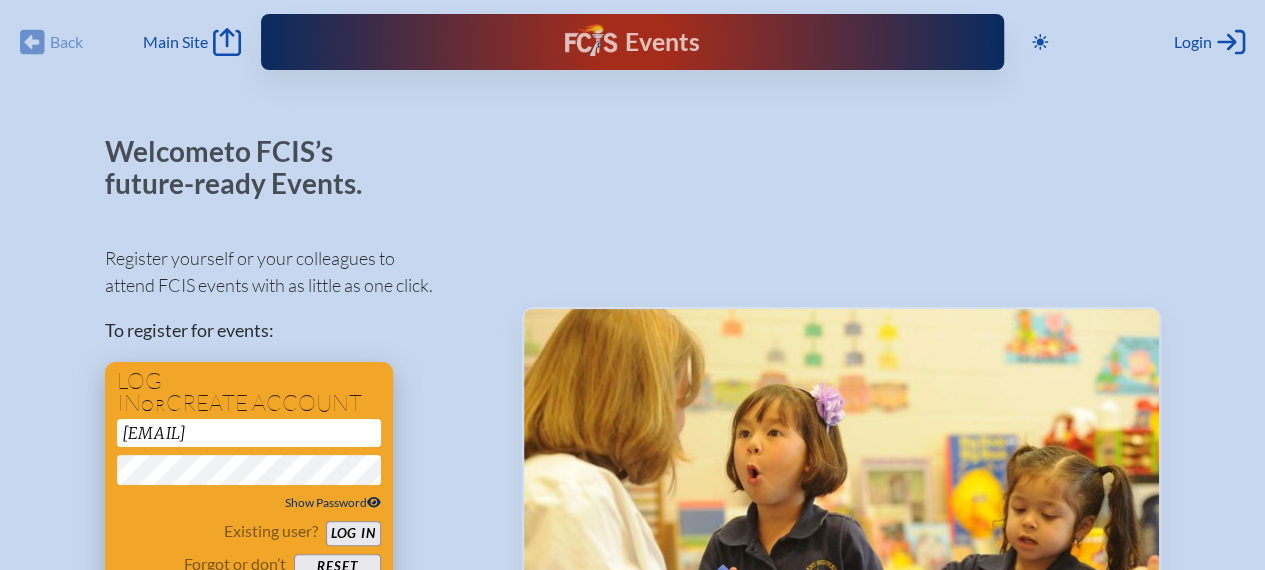 click on "Show Password" at bounding box center [333, 502] 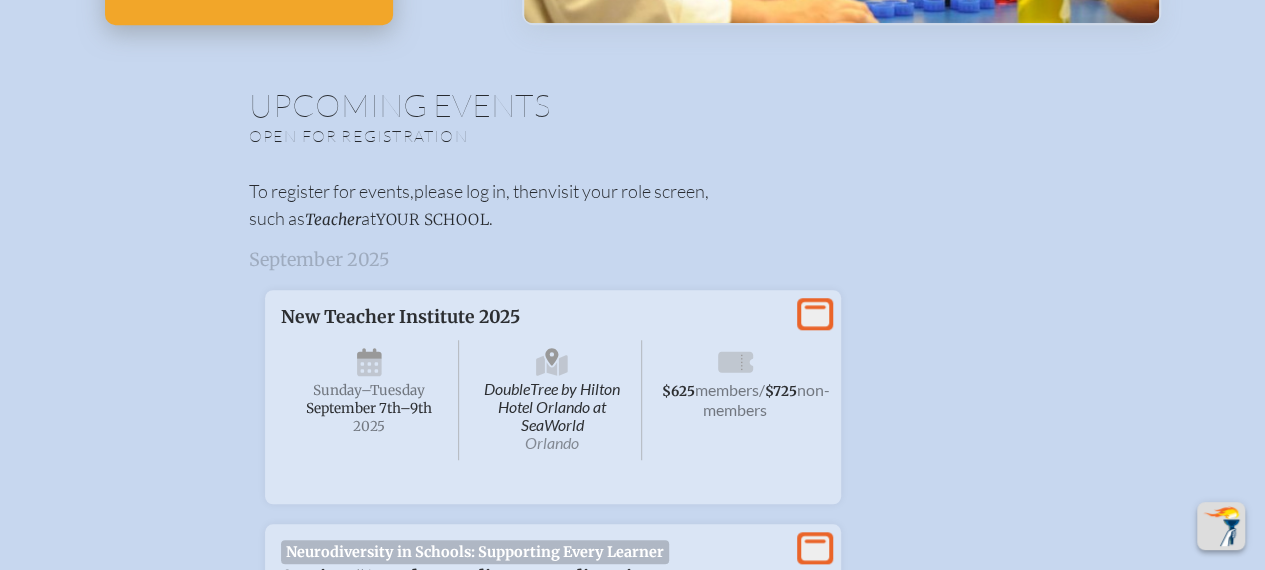 scroll, scrollTop: 267, scrollLeft: 0, axis: vertical 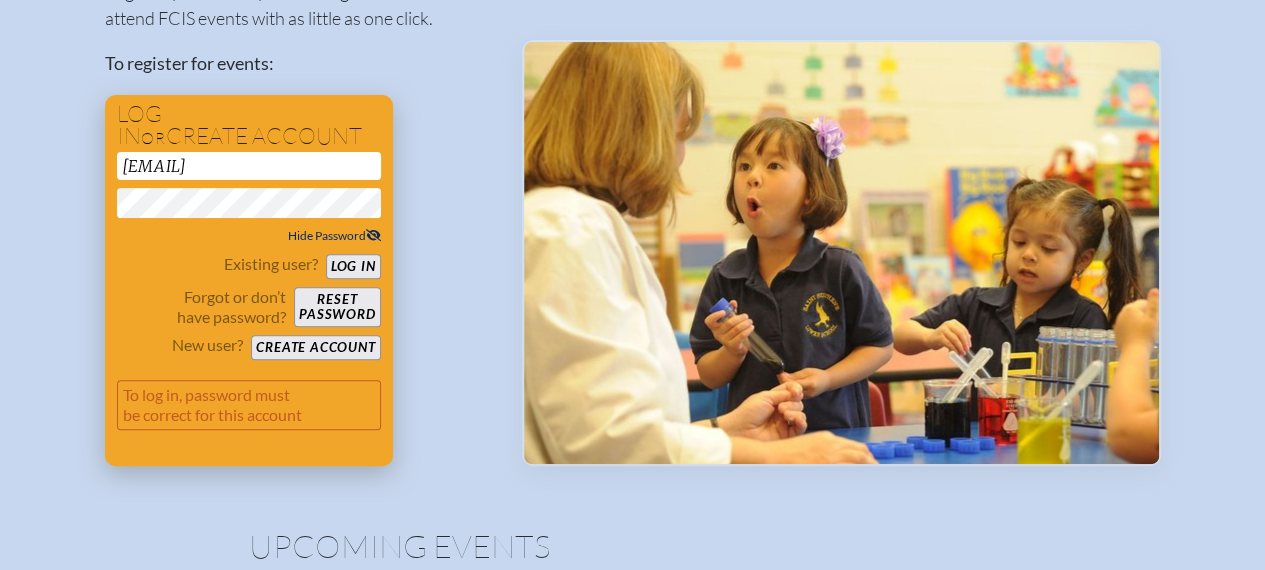 click on "Log in" at bounding box center (353, 266) 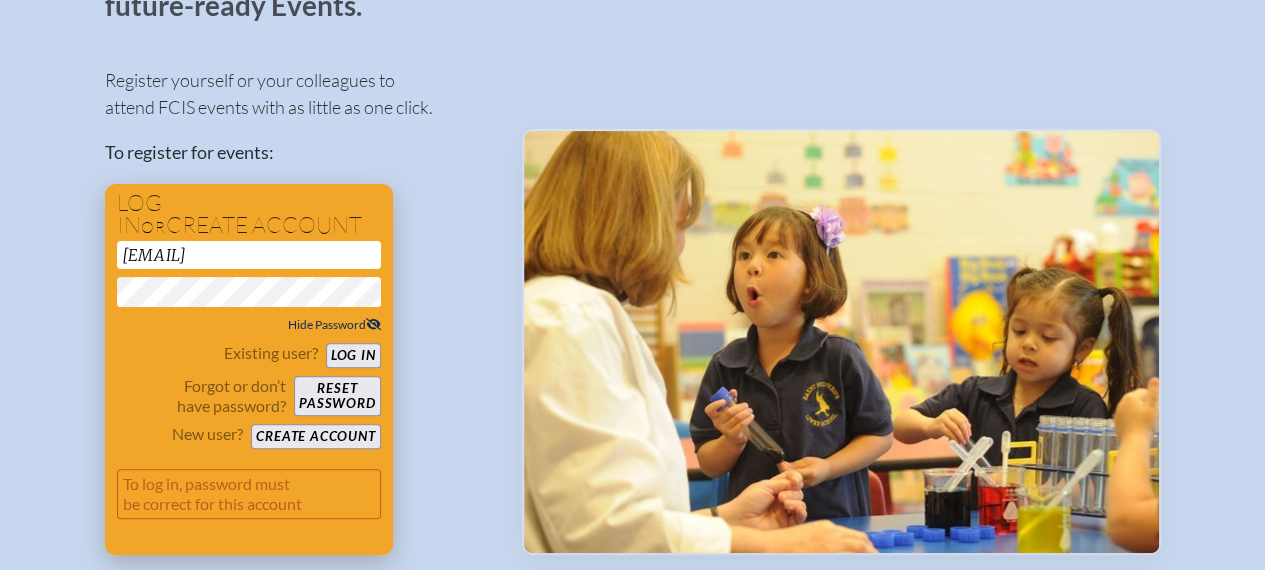 scroll, scrollTop: 267, scrollLeft: 0, axis: vertical 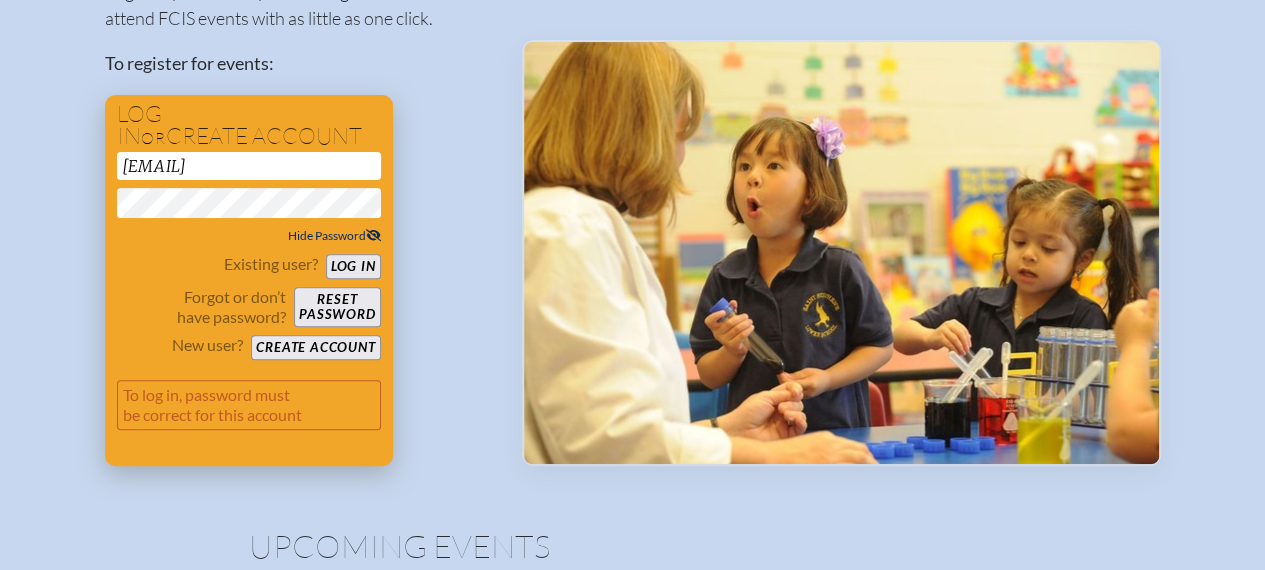click on "Forgot or don’t have password?   Reset password" at bounding box center (249, 307) 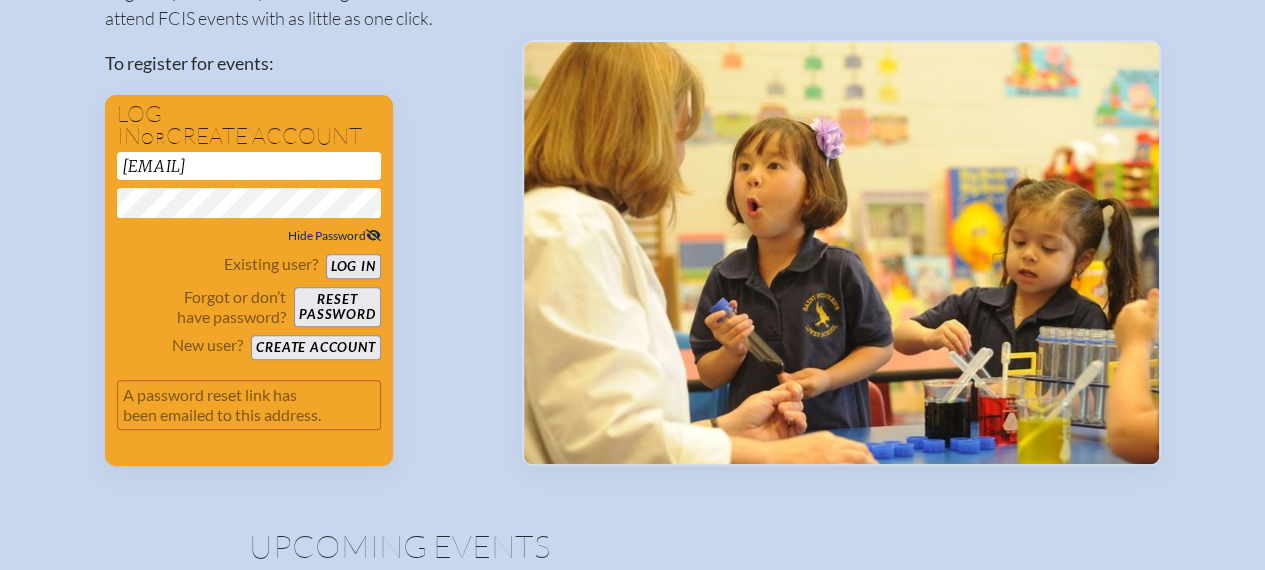 click on "Back  Back   Main Site  Main Site Toggle to Dark Mode Close Login Area  Log in  or  create account   Show Password   Existing user?   Log in   Forgot or don’t have password?   Reset password   New user?   Create account  Login Log in or Create Account Events  Future Ready   Welcome   to FCIS’s future-ready Events.  Register yourself or your colleagues to attend FCIS events with as little as one click.  To register for events:   Log in  or  create account  krista.promnitz@pinecrest.edu  Hide Password   Existing user?   Log in   Forgot or don’t have password?   Reset password   New user?   Create account  A password reset link has been emailed to this address.  Upcoming Events   Open for registration   To register for events,   please log in, then   visit your role screen,  such as  Teacher  at  Your School .  September 2025 View More New Teacher Institute 2025   DoubleTree by Hilton Hotel Orlando at SeaWorld Orlando Sunday –Tuesday ,   September 7th–⁠9th ,   2025  $625  members  /   $725" at bounding box center (632, 1590) 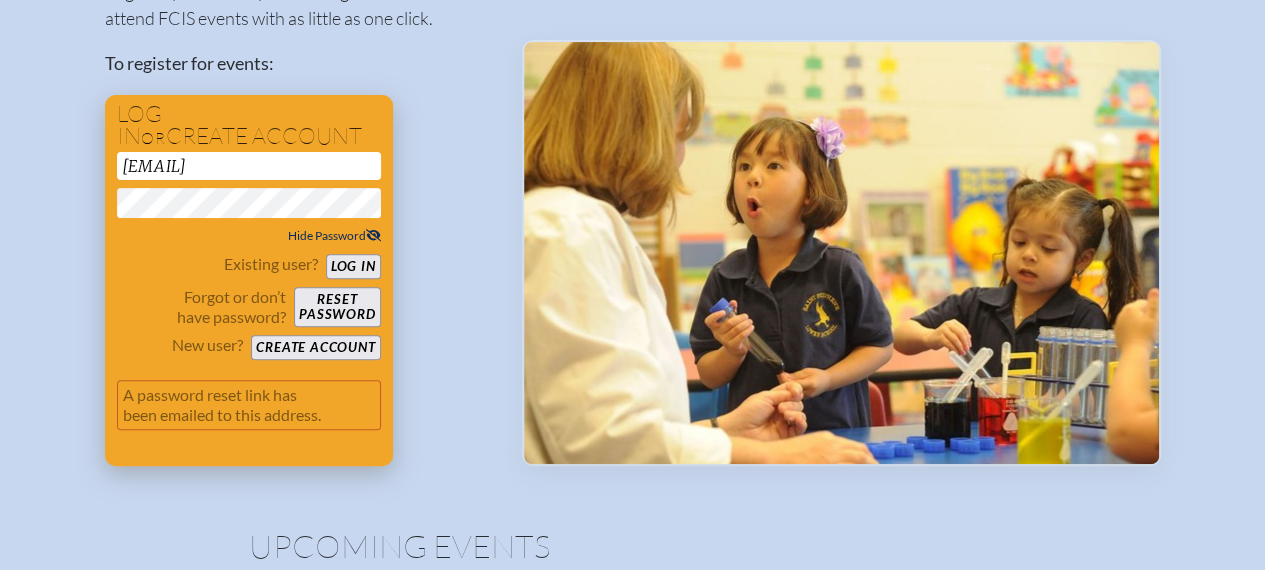 click on "Reset password" at bounding box center [337, 307] 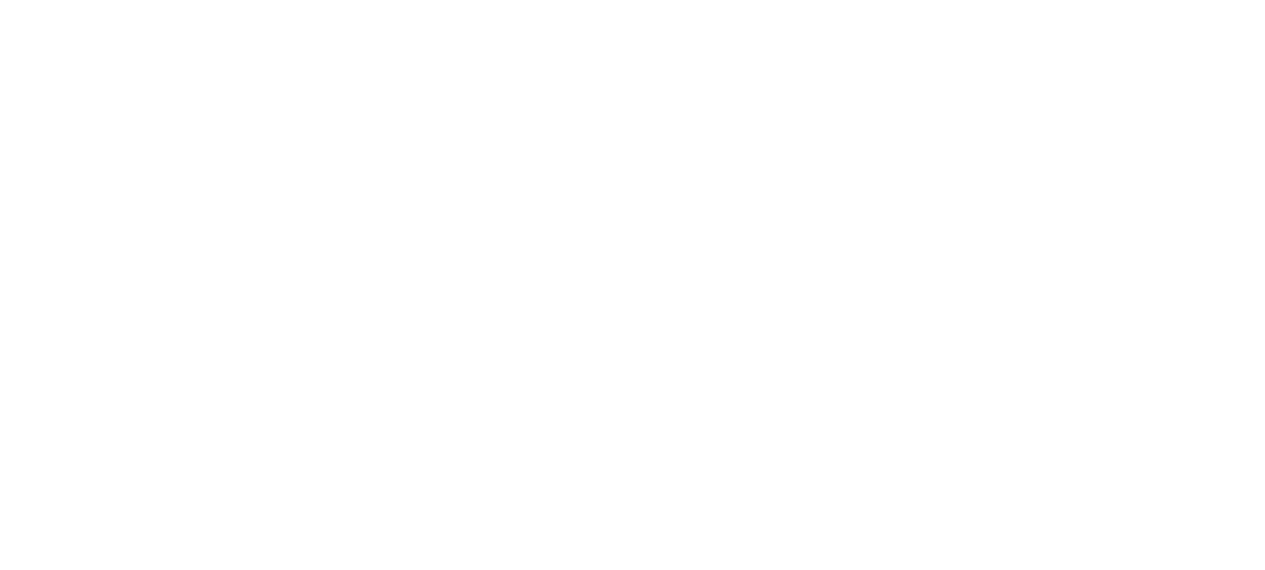 scroll, scrollTop: 0, scrollLeft: 0, axis: both 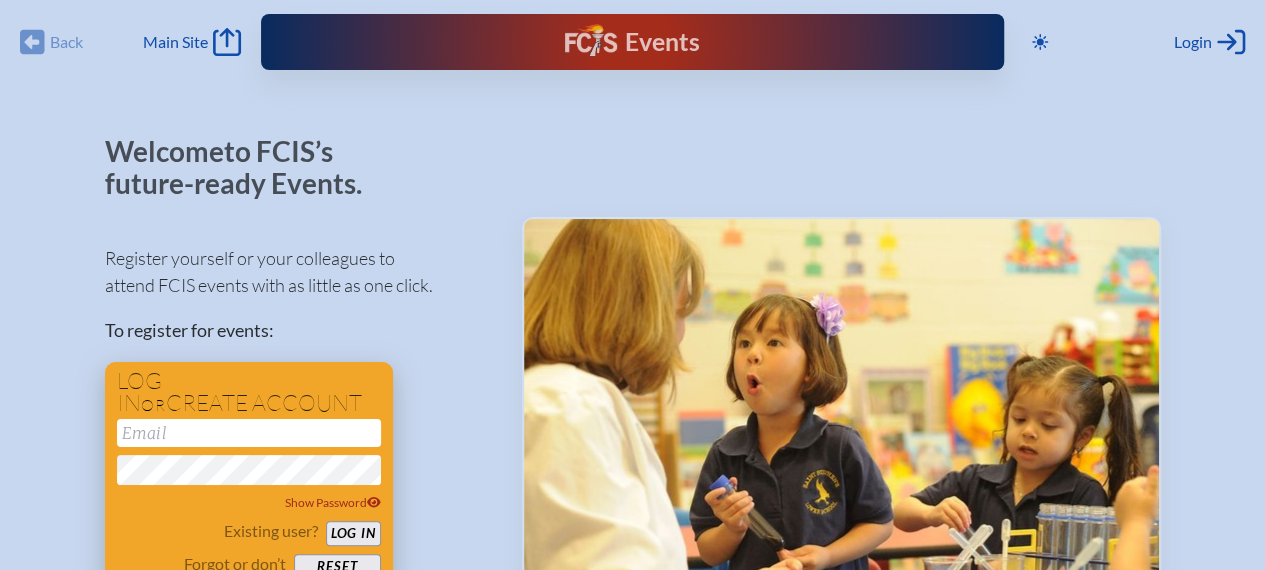 click at bounding box center [249, 433] 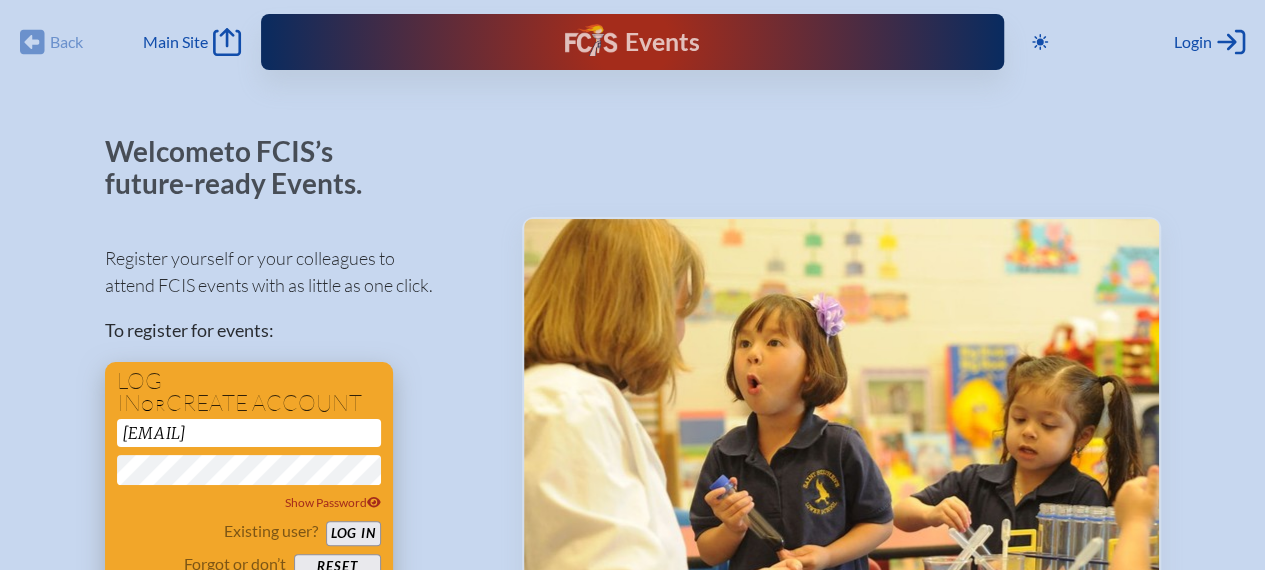 type on "[FIRST].[LAST]@[DOMAIN]" 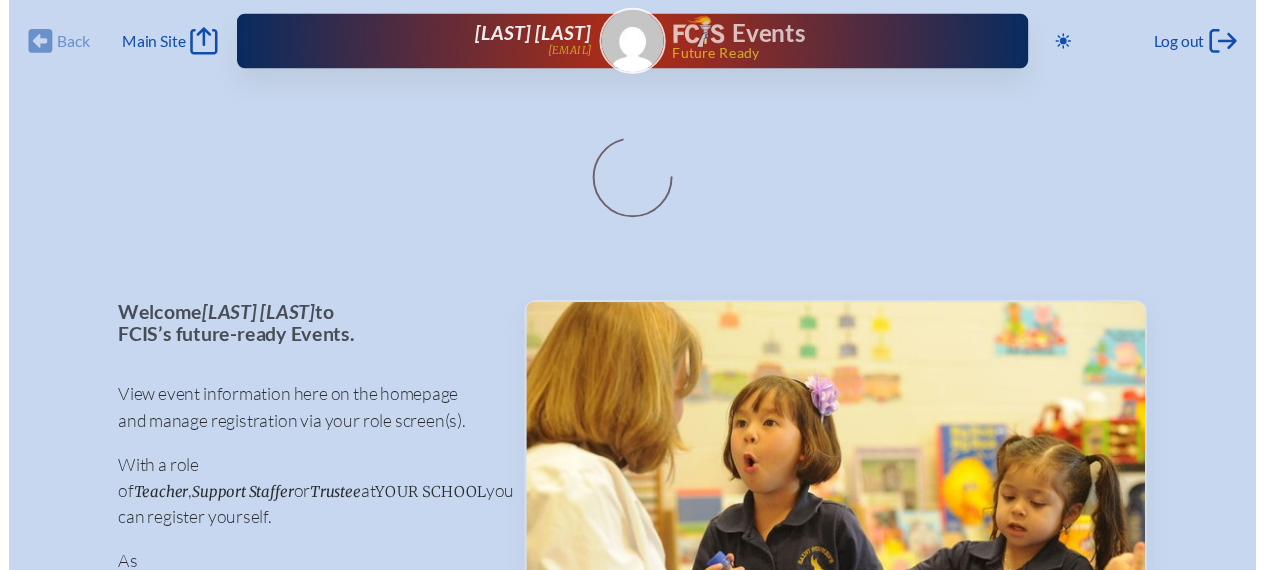 scroll, scrollTop: 0, scrollLeft: 0, axis: both 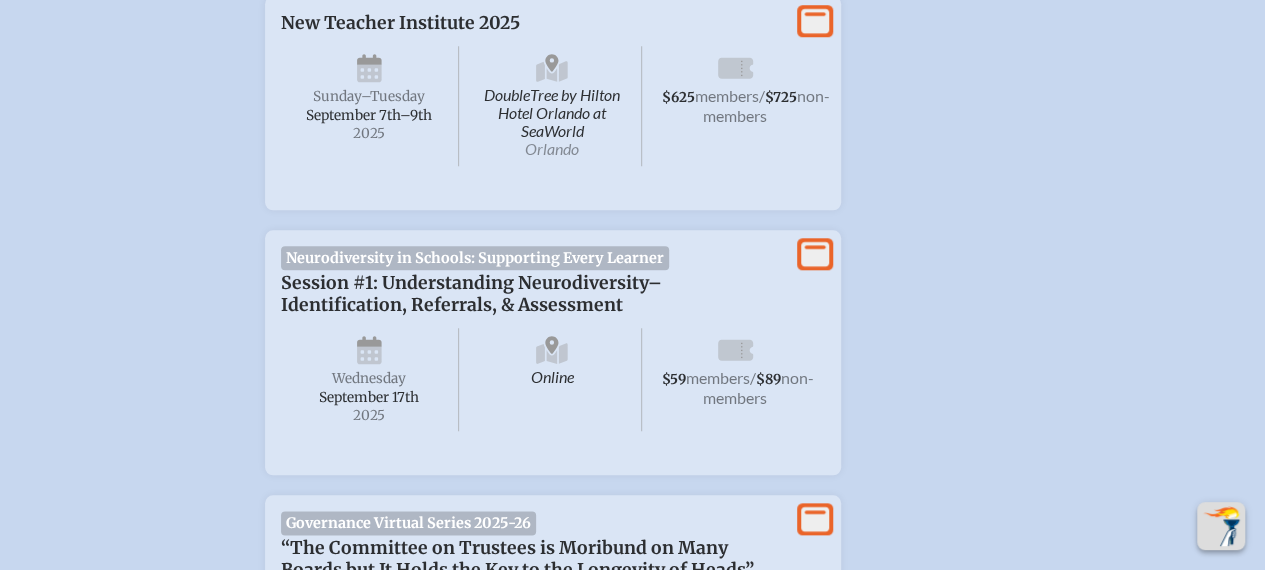 click on "Neurodiversity in Schools: Supporting Every Learner" at bounding box center [475, 258] 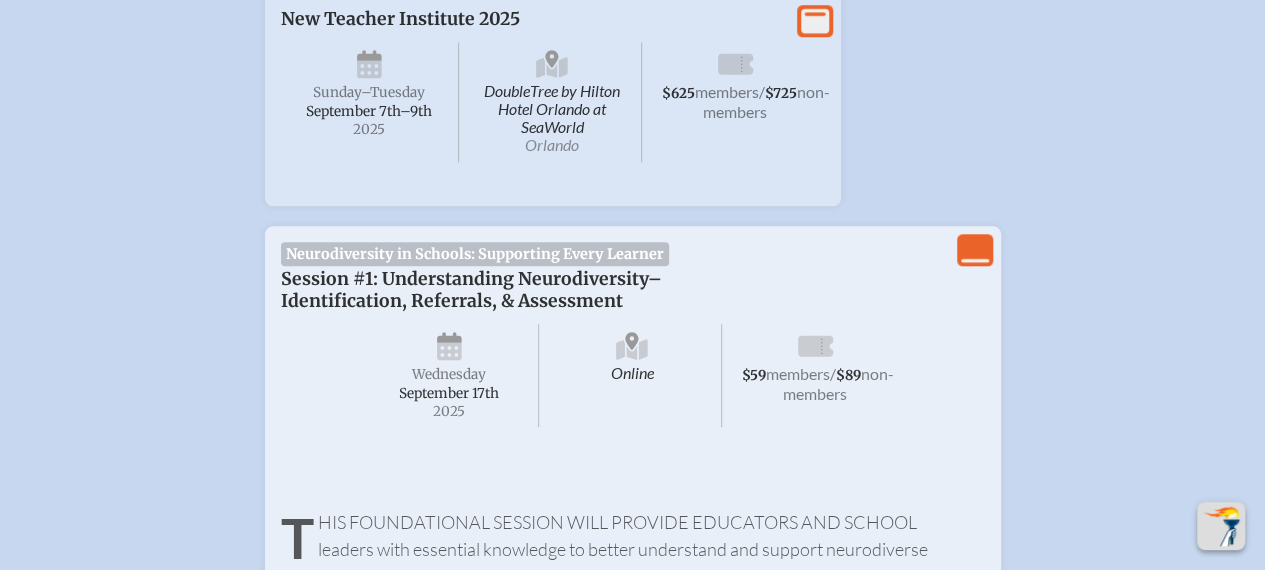 scroll, scrollTop: 894, scrollLeft: 0, axis: vertical 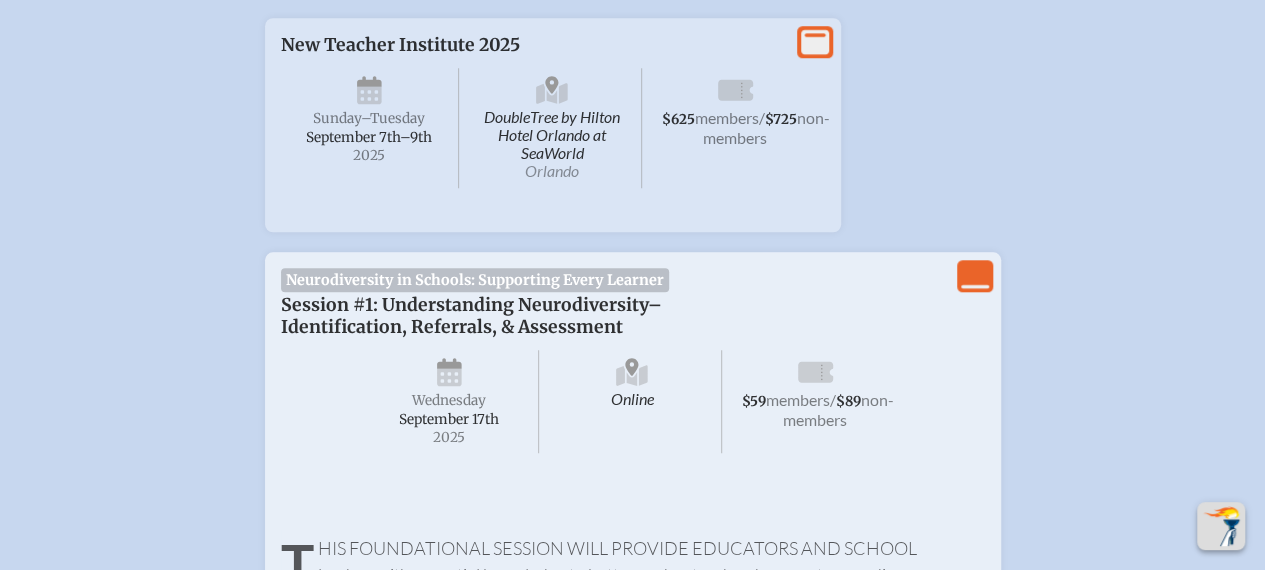 click on "View Less" 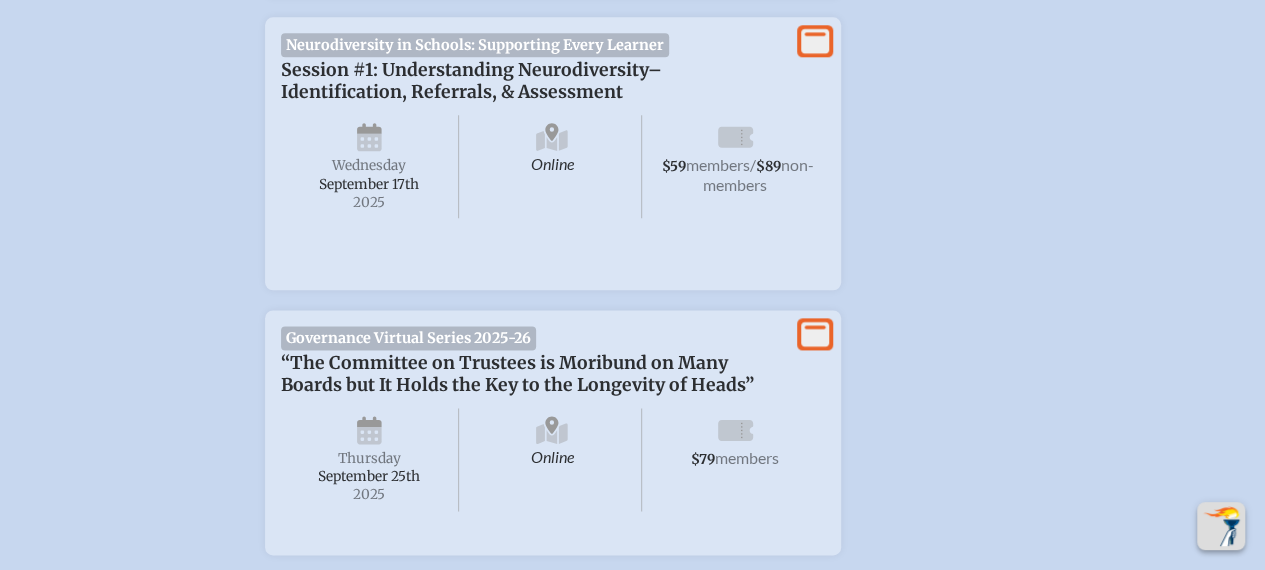 click on "View More Governance Virtual Series 2025-26 “The Committee on Trustees is Moribund on Many Boards but It Holds the Key to the Longevity of Heads”   Online Thursday ,   September 25th ,   2025  $[PRICE]  members" 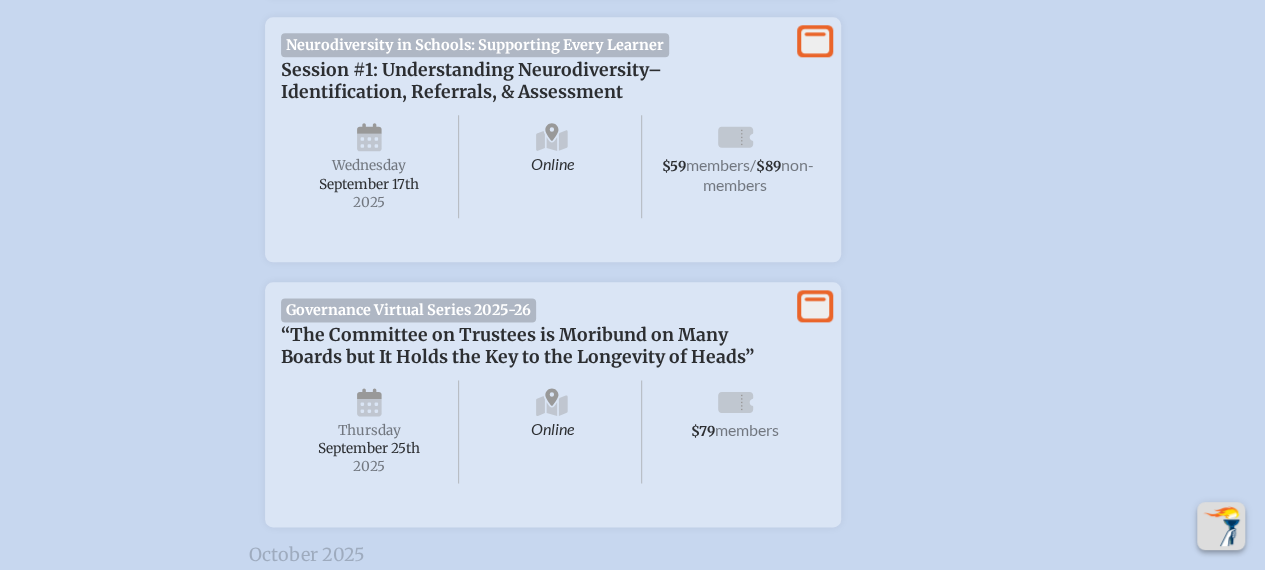 click 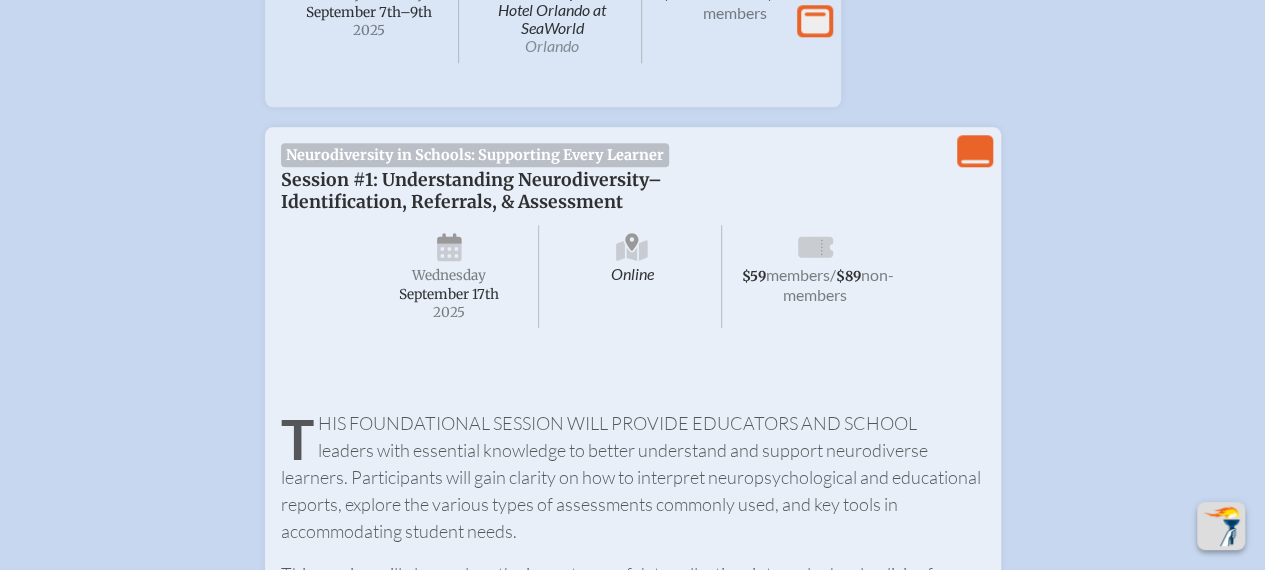 scroll, scrollTop: 1006, scrollLeft: 0, axis: vertical 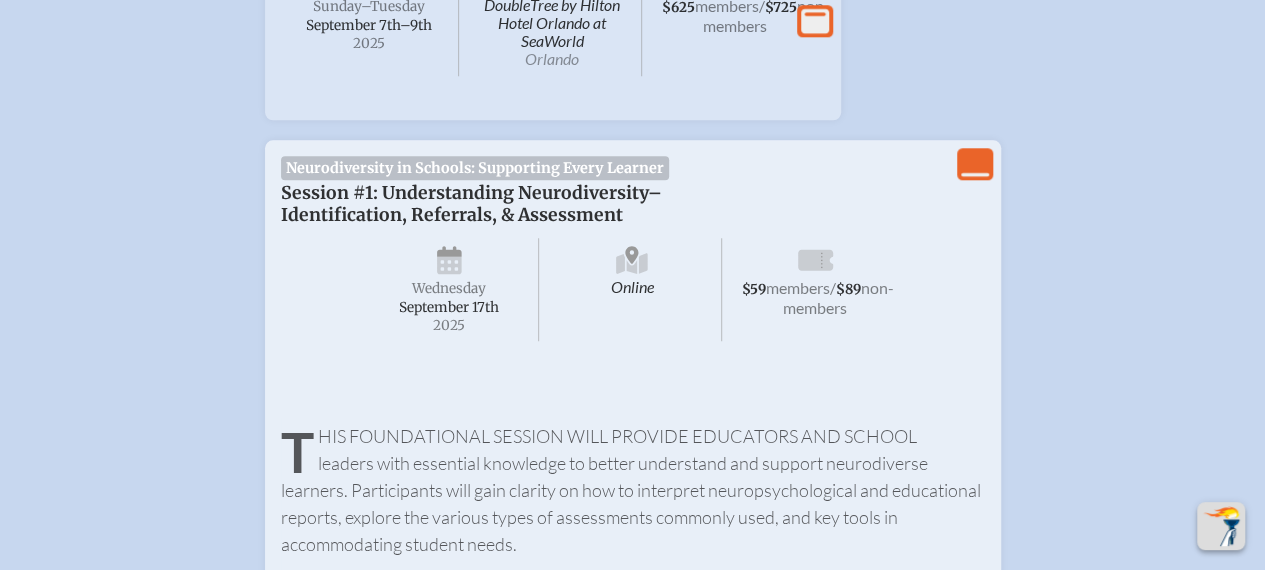 click on "Neurodiversity in Schools: Supporting Every Learner" at bounding box center (475, 168) 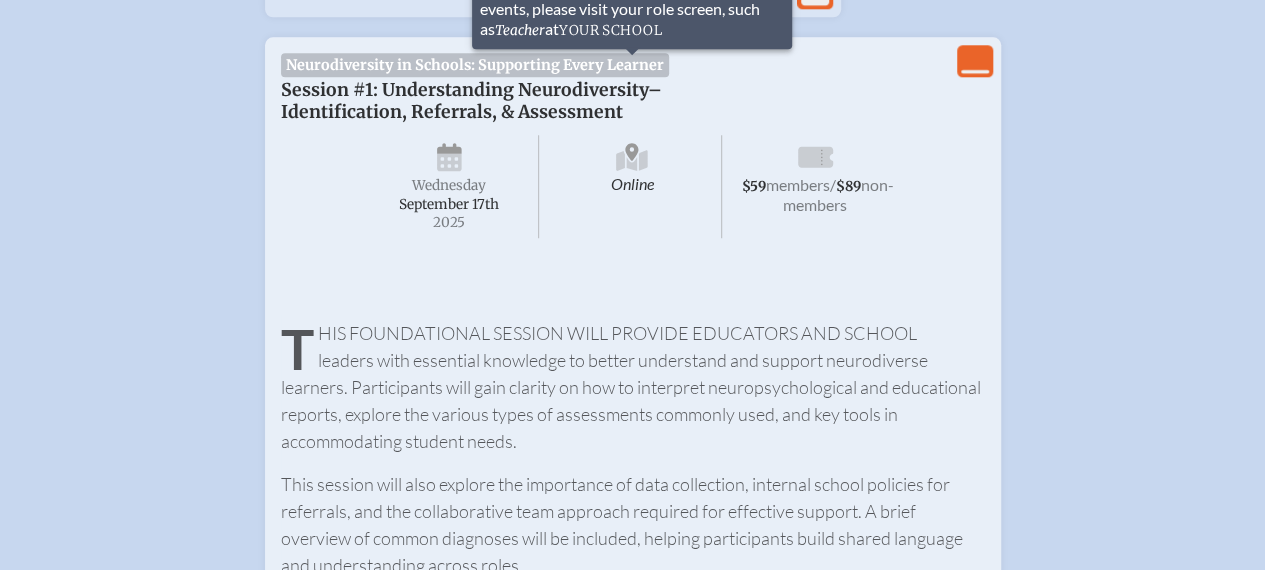scroll, scrollTop: 0, scrollLeft: 0, axis: both 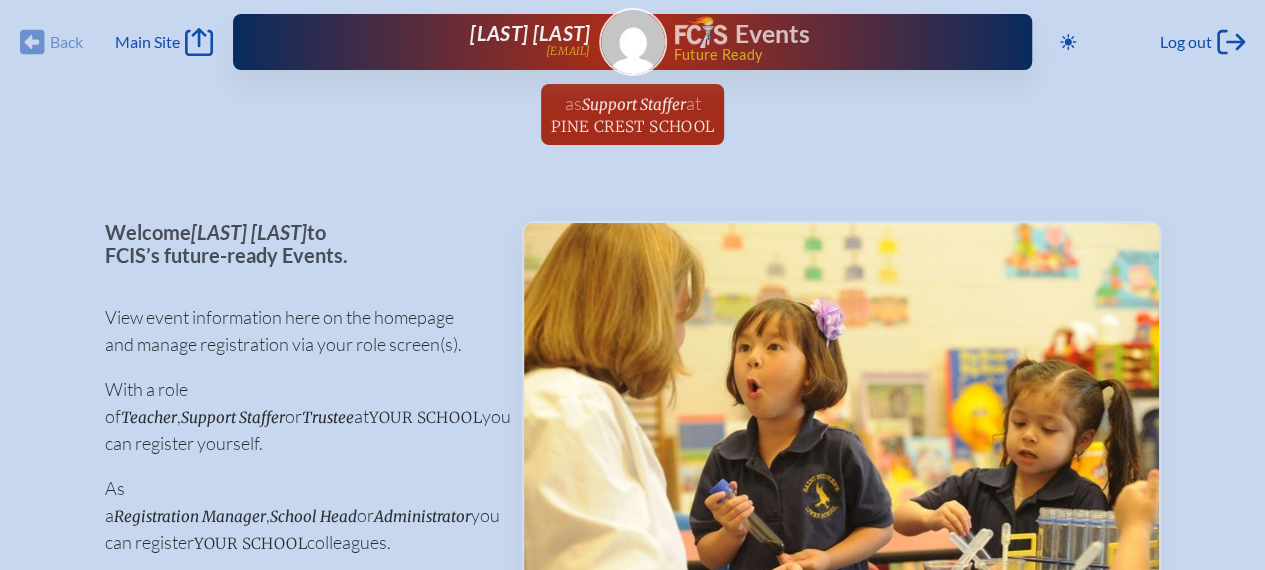 click on "as  Support Staffer  at  Pine Crest School  since  June 17th, 2001" at bounding box center (632, 120) 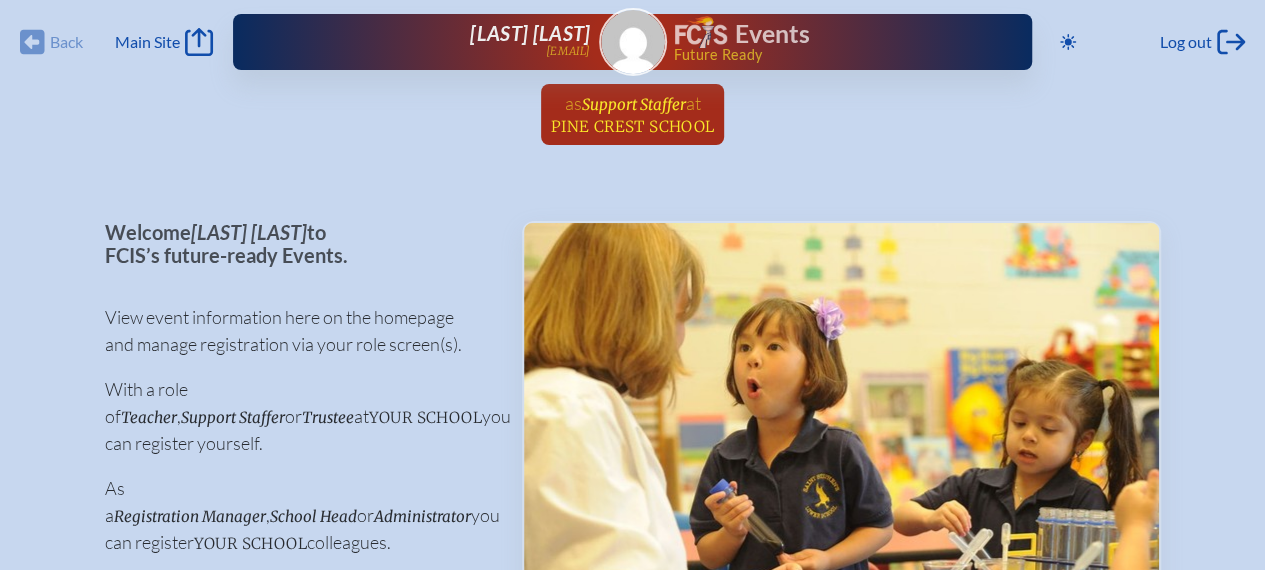 click on "at [SCHOOL_NAME]" at bounding box center (633, 114) 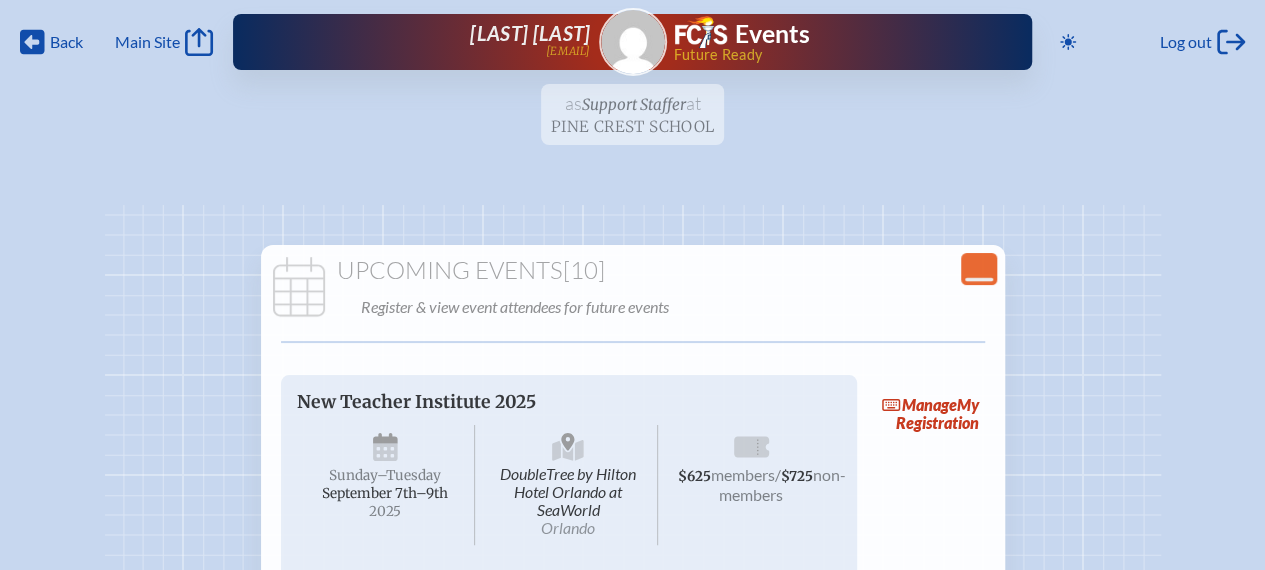 scroll, scrollTop: 196, scrollLeft: 0, axis: vertical 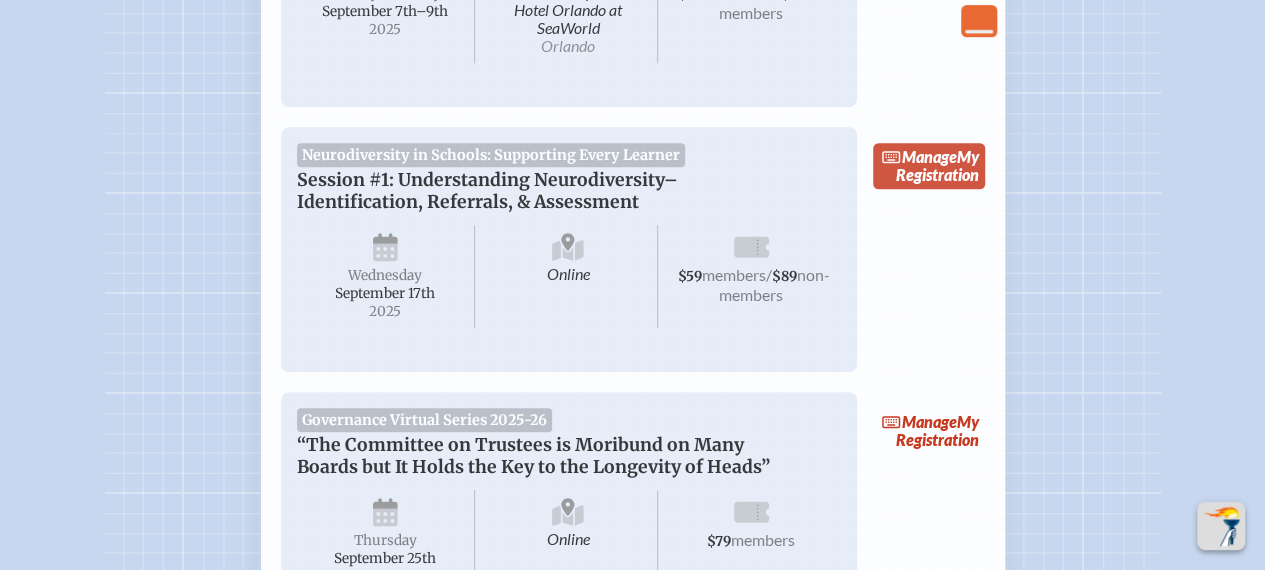 click on "Manage   My Registration" at bounding box center (929, 166) 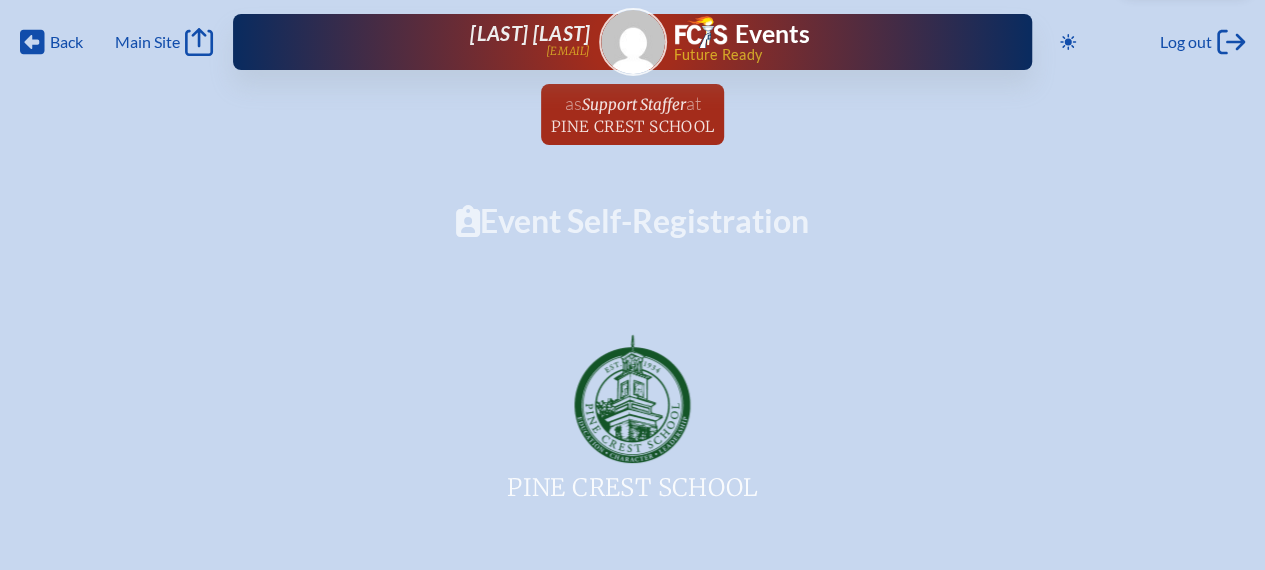 click on "Event Self-Registration" at bounding box center [632, 221] 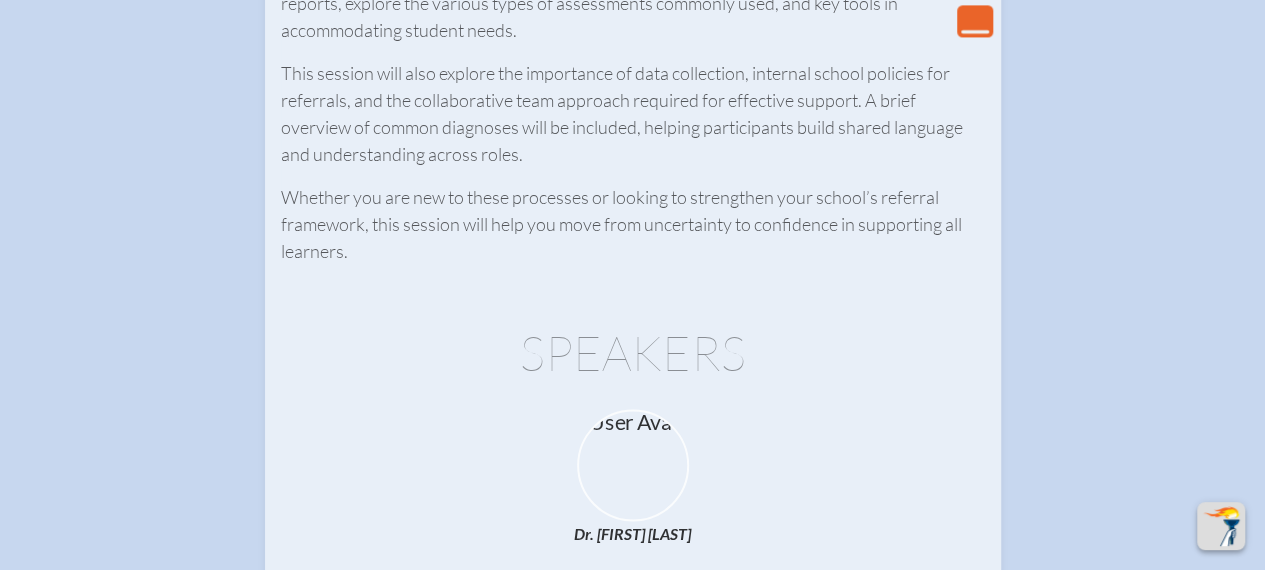 scroll, scrollTop: 1640, scrollLeft: 0, axis: vertical 